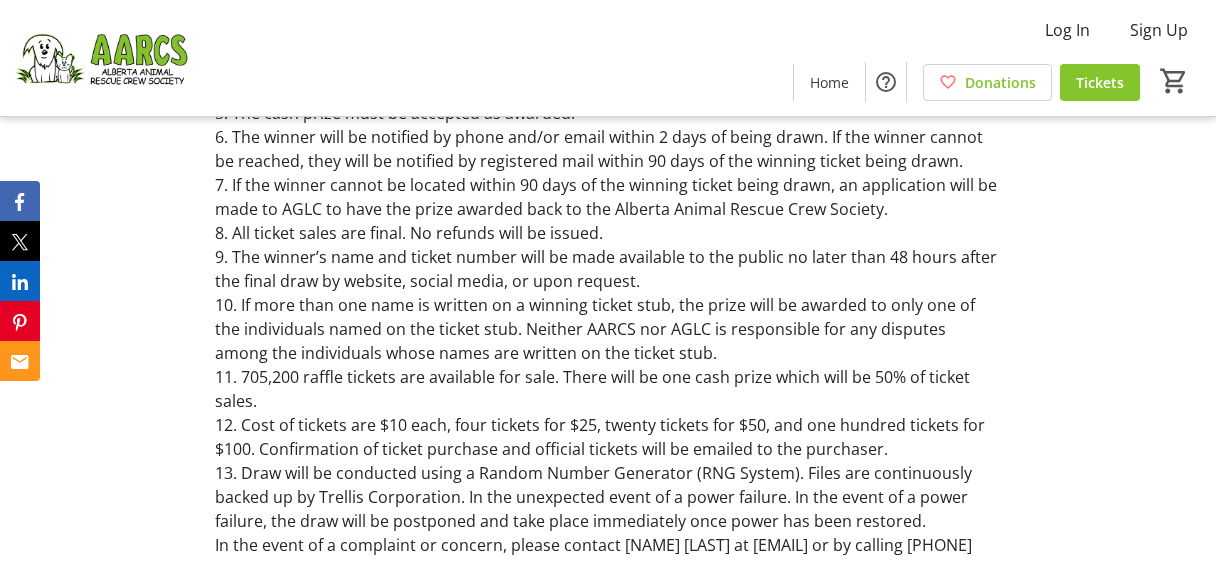 scroll, scrollTop: 2872, scrollLeft: 0, axis: vertical 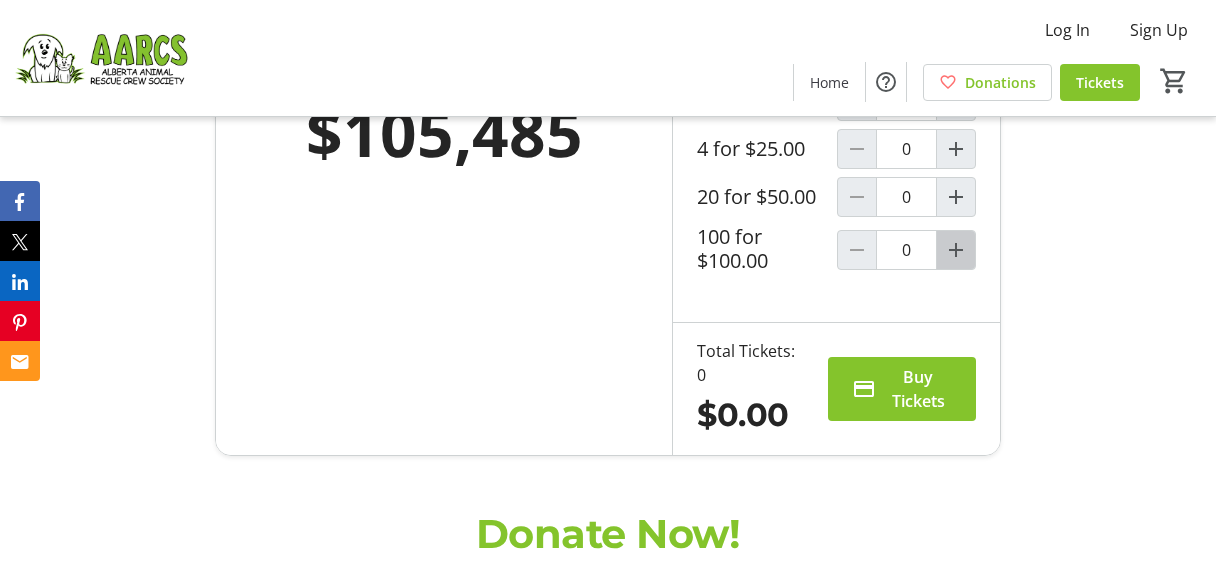 click at bounding box center [956, 250] 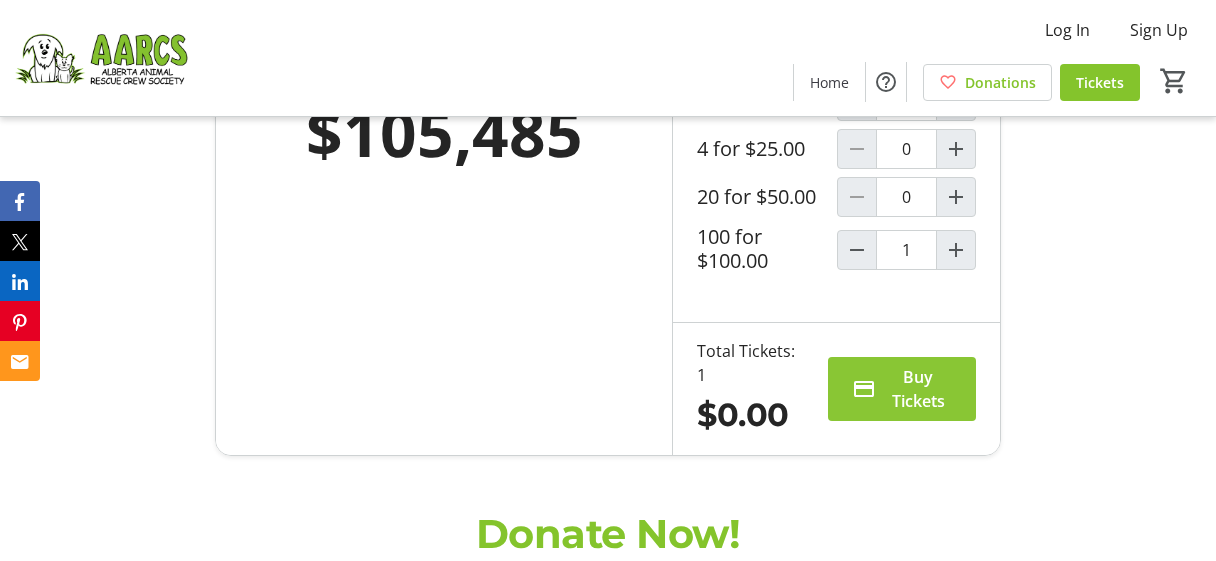 type on "1" 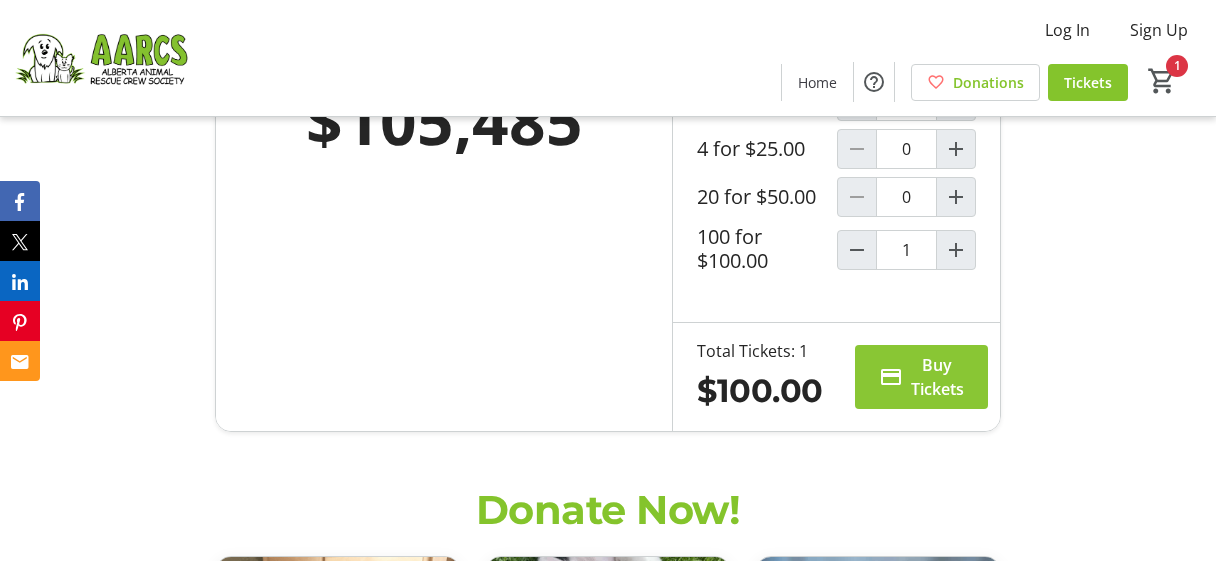 click at bounding box center [921, 377] 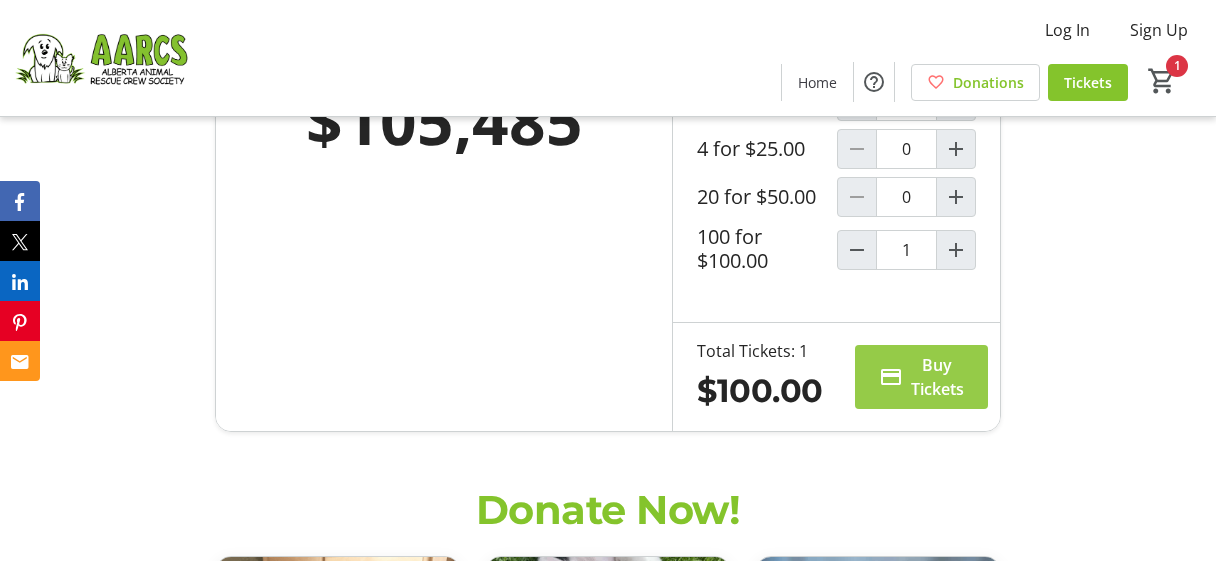 scroll, scrollTop: 0, scrollLeft: 0, axis: both 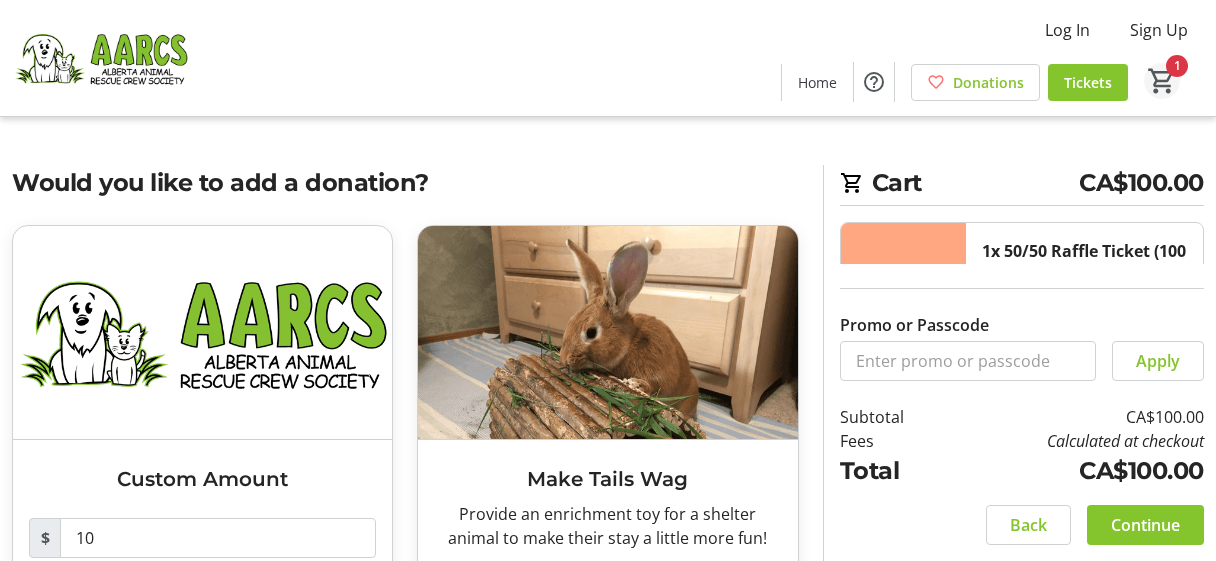 click on "1" 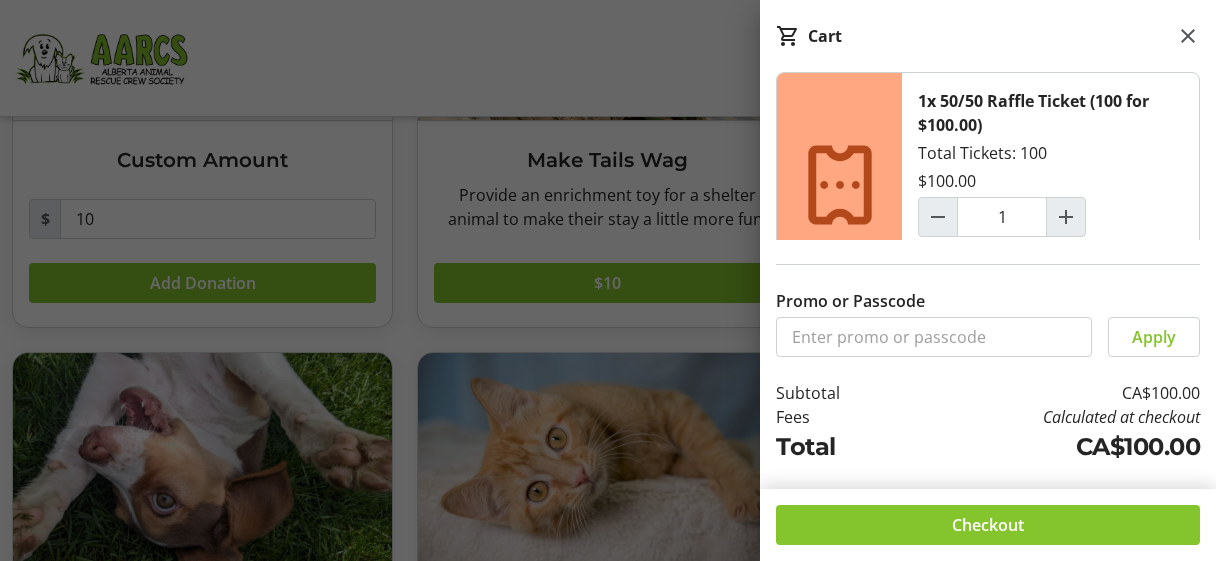 scroll, scrollTop: 212, scrollLeft: 0, axis: vertical 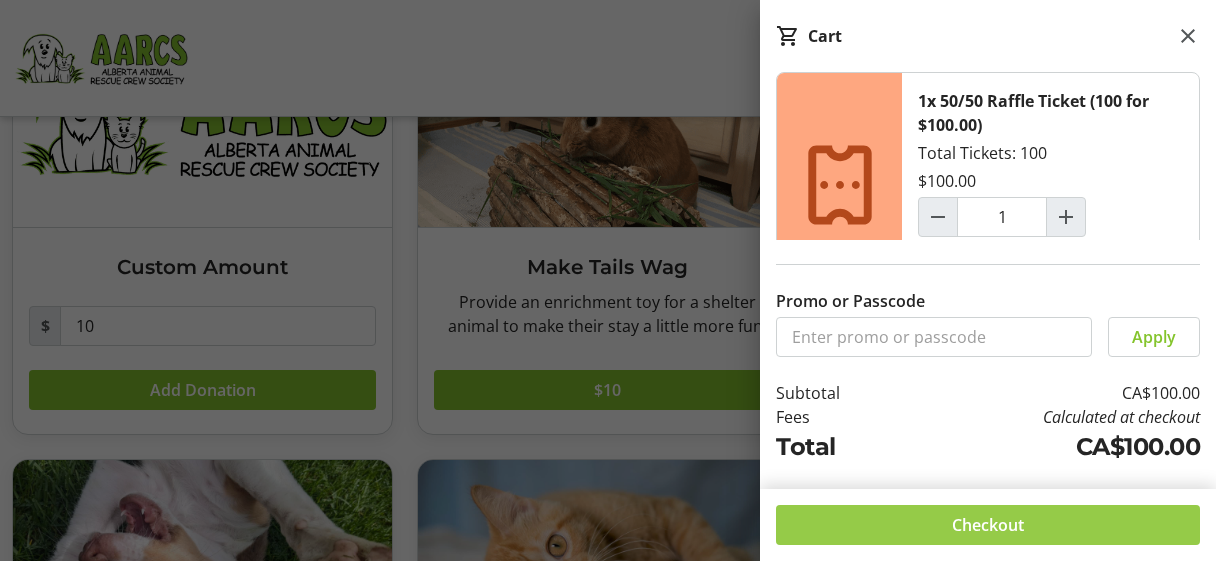 click 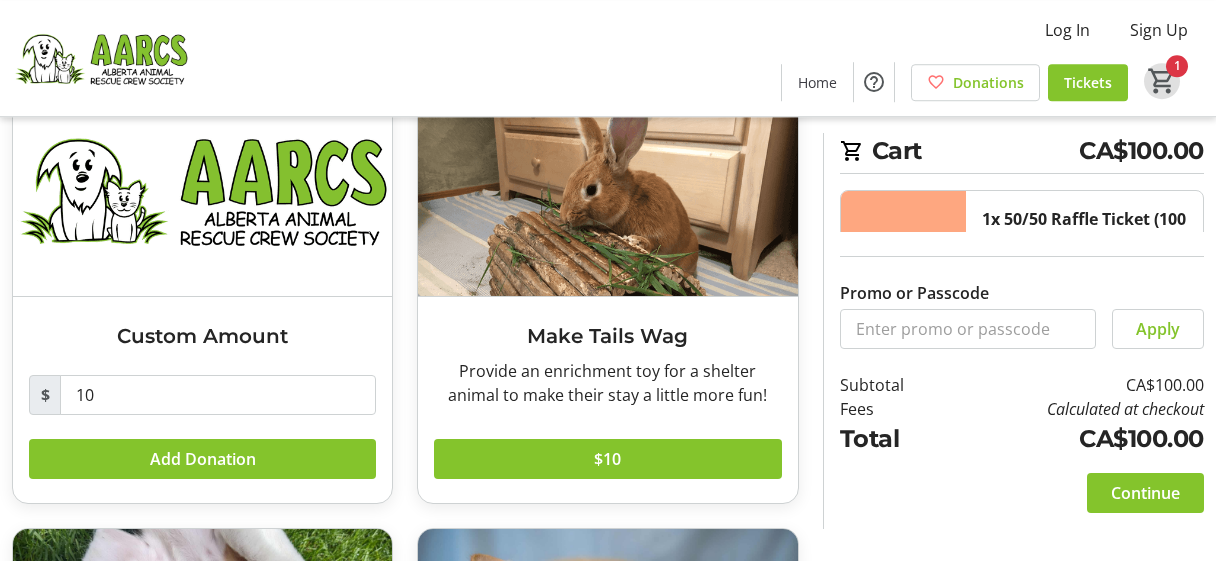 scroll, scrollTop: 145, scrollLeft: 0, axis: vertical 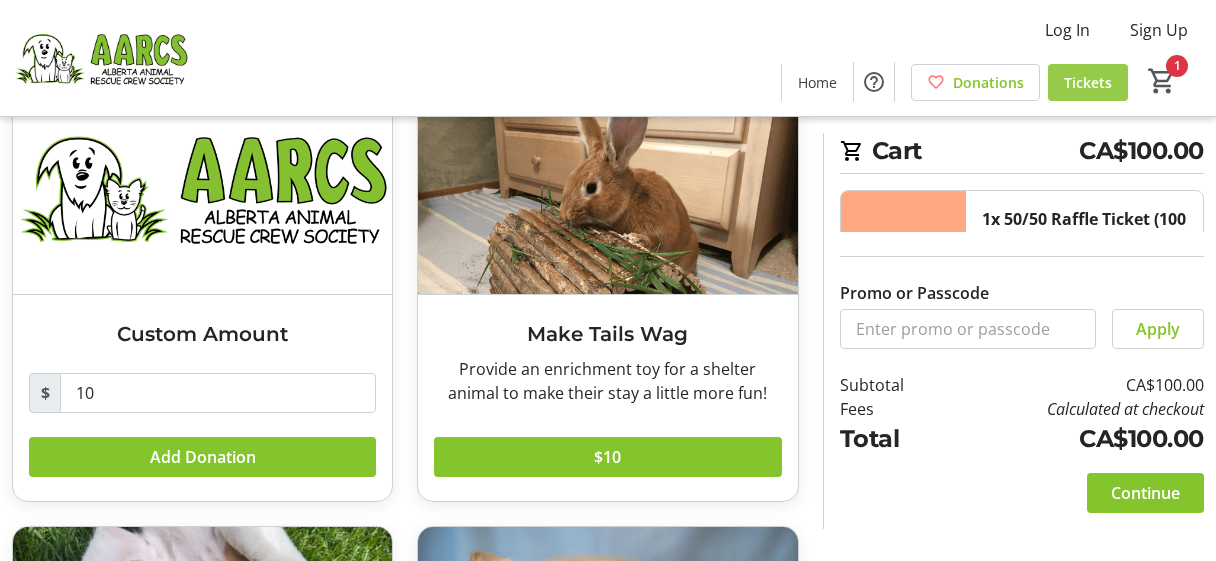 click on "Tickets" 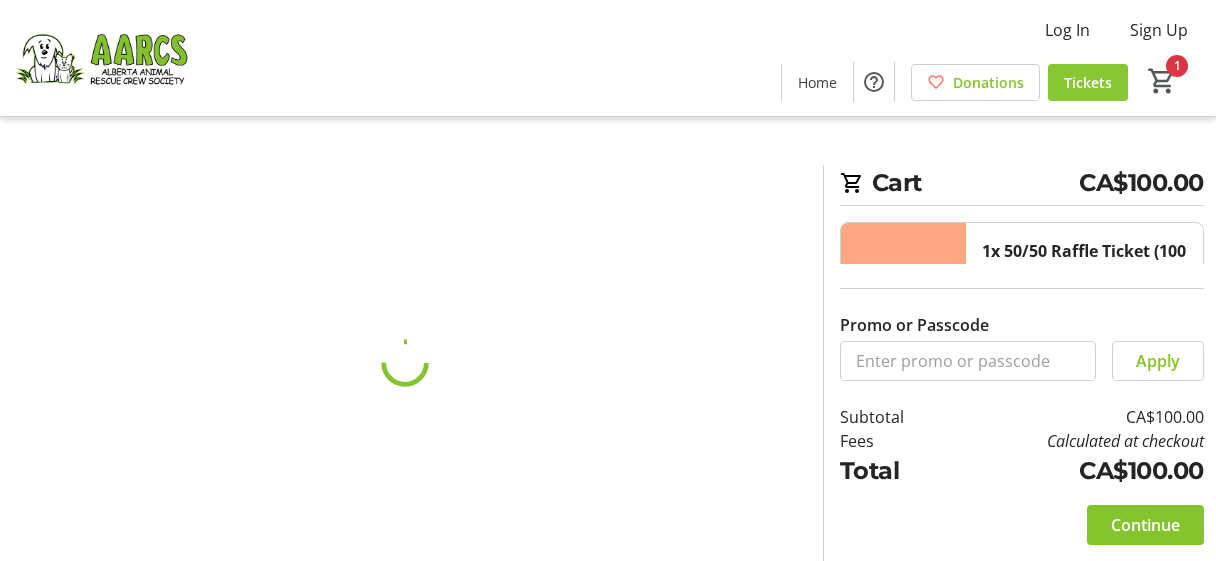 scroll, scrollTop: 0, scrollLeft: 0, axis: both 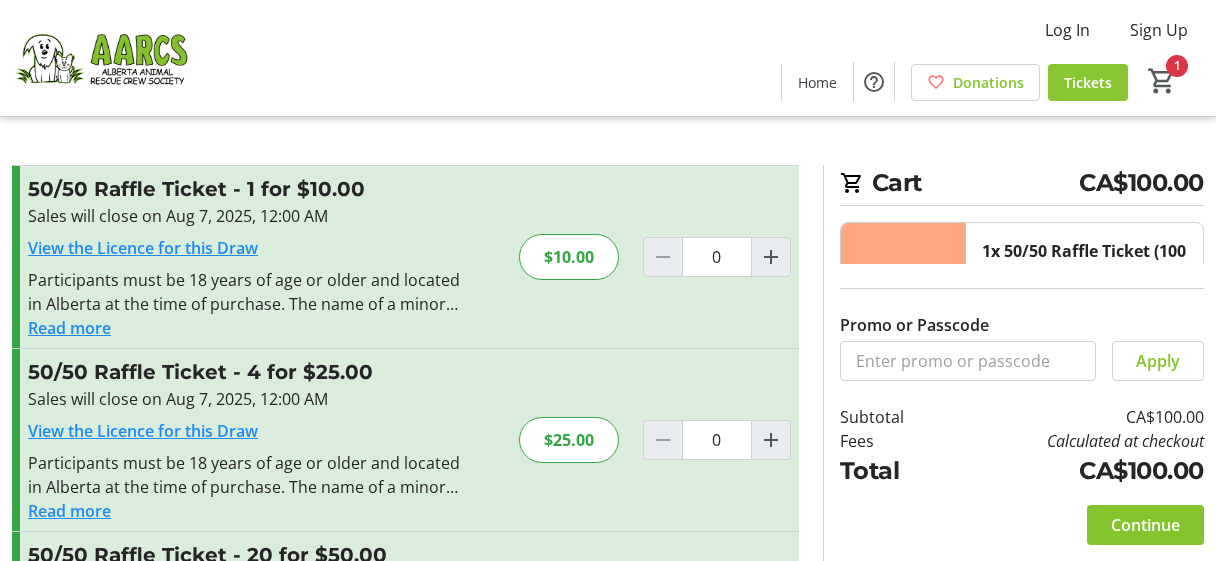 type on "1" 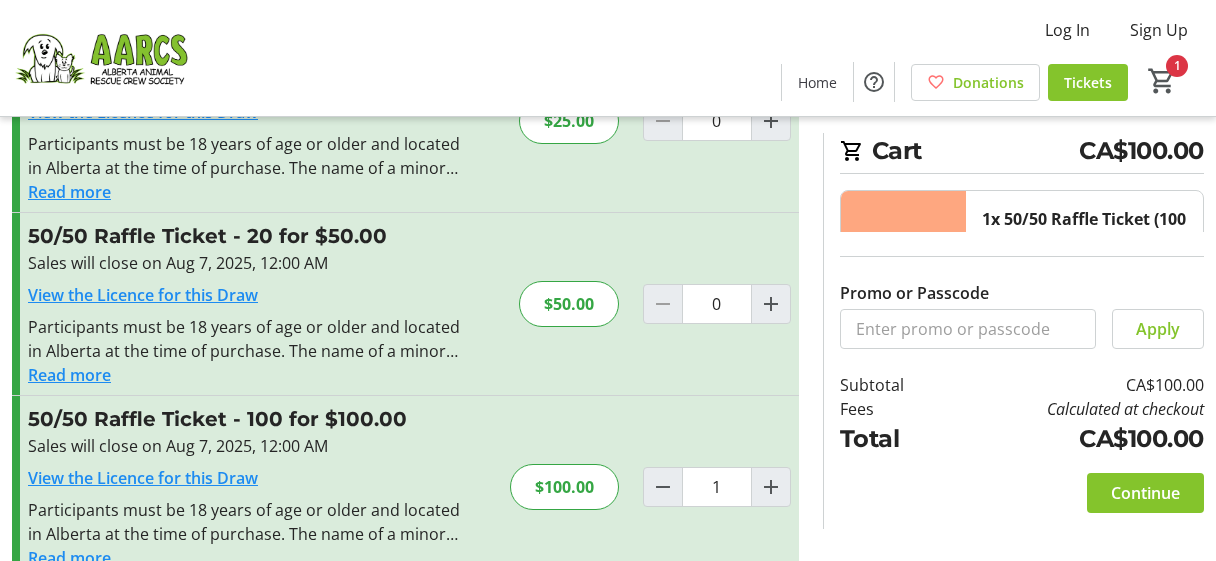 scroll, scrollTop: 358, scrollLeft: 0, axis: vertical 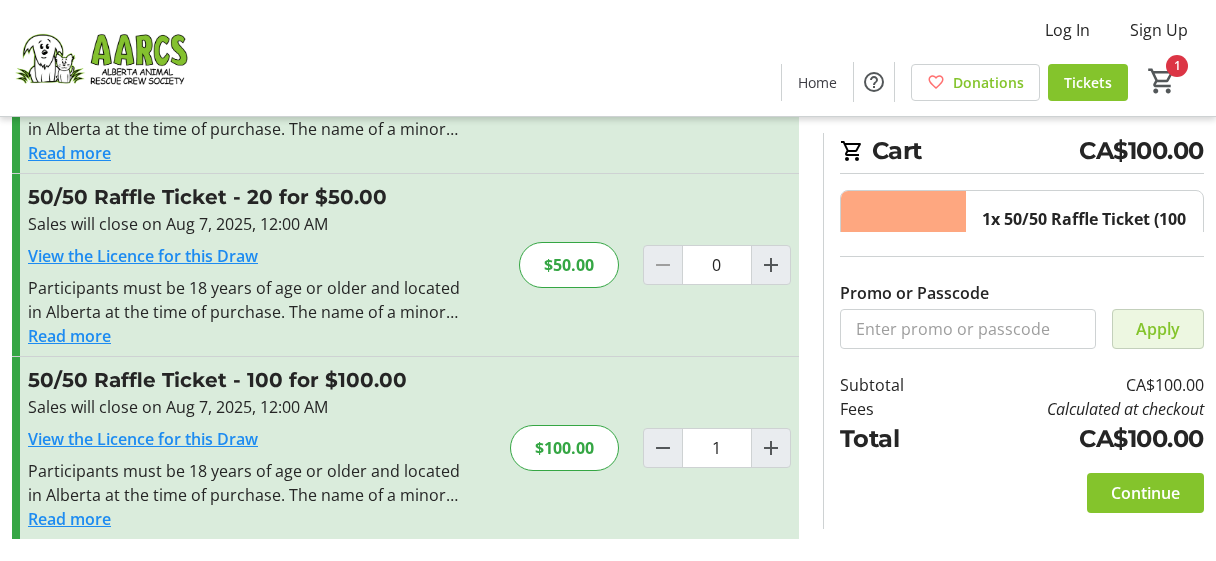 click on "Apply" 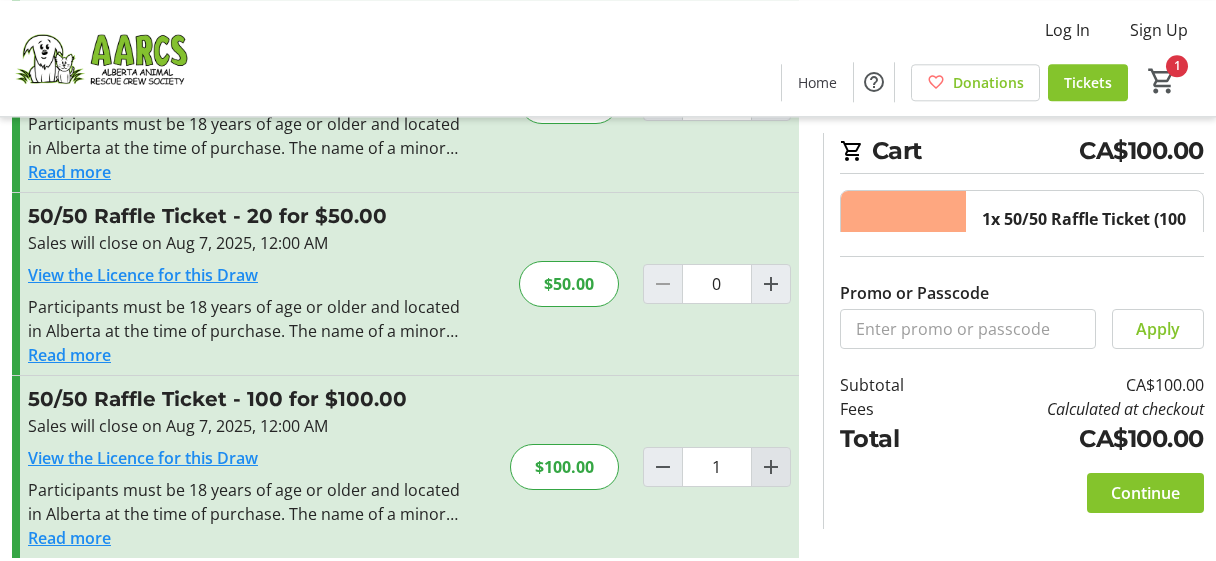 scroll, scrollTop: 358, scrollLeft: 0, axis: vertical 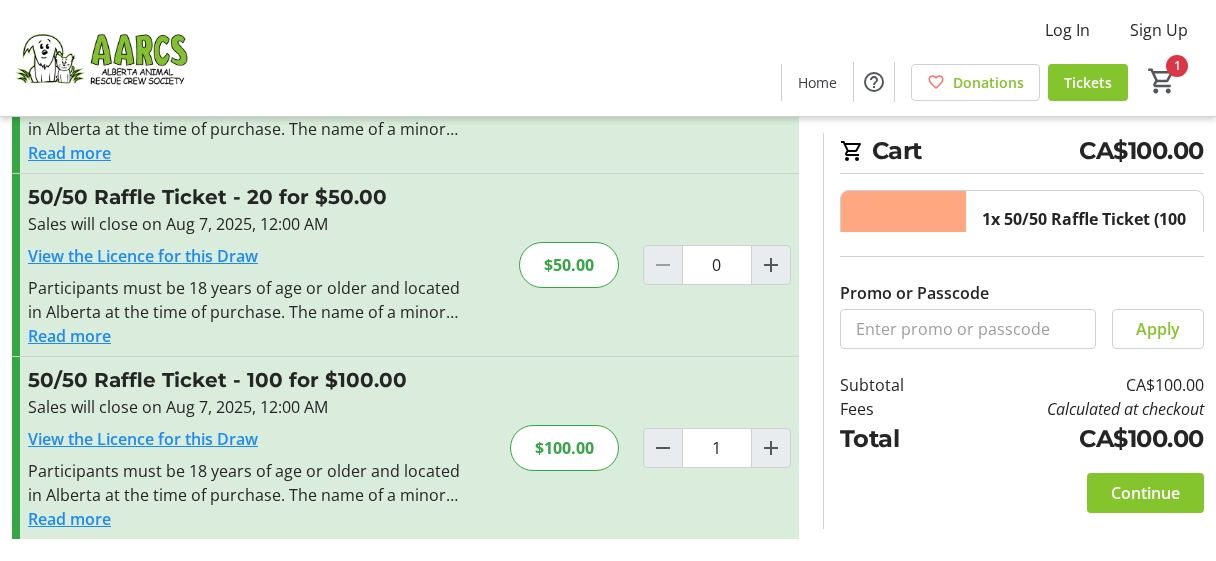 click on "CA$100.00" 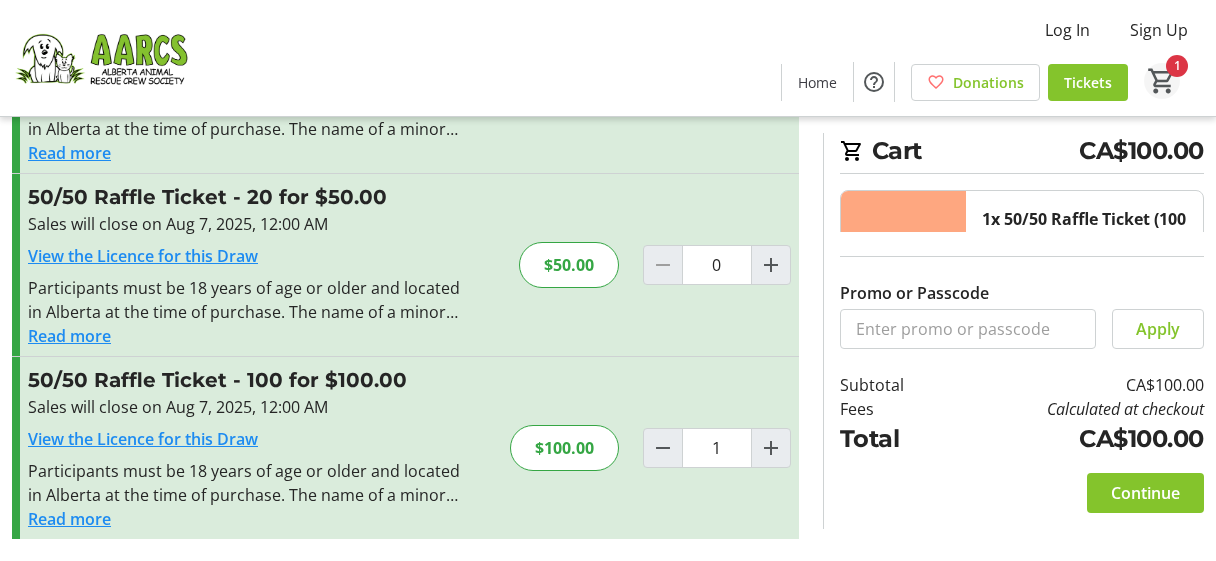click on "1" 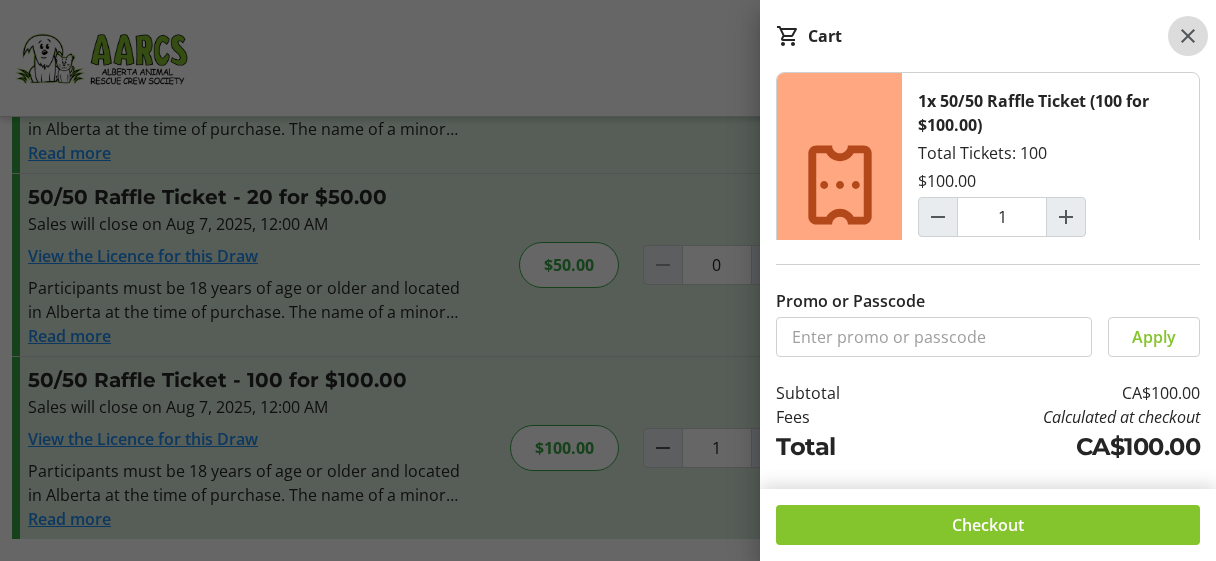click 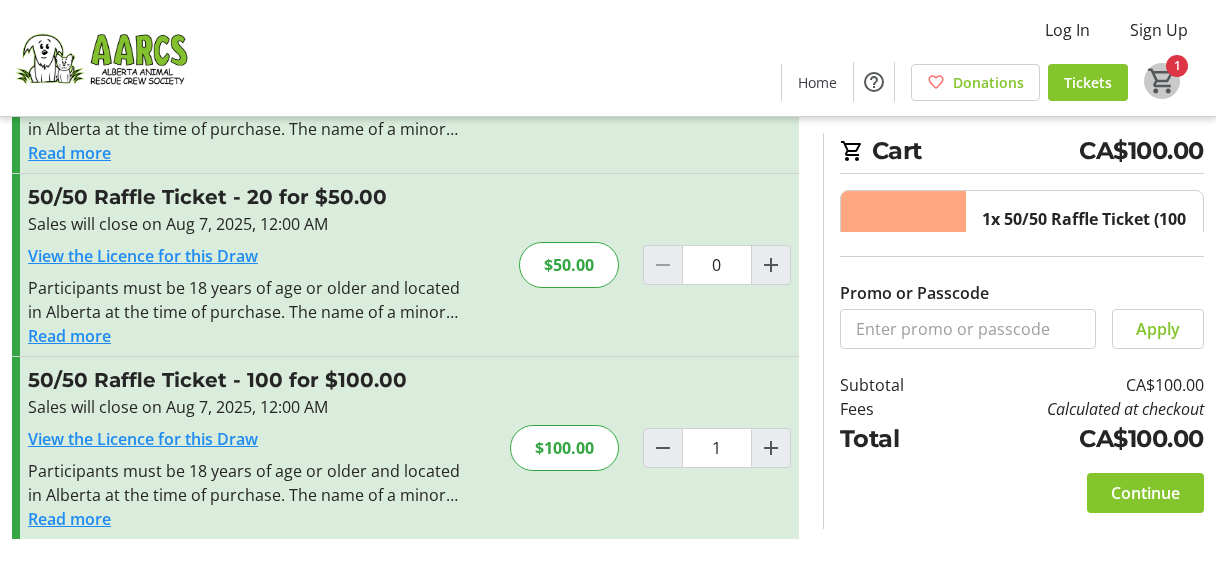 click on "1" 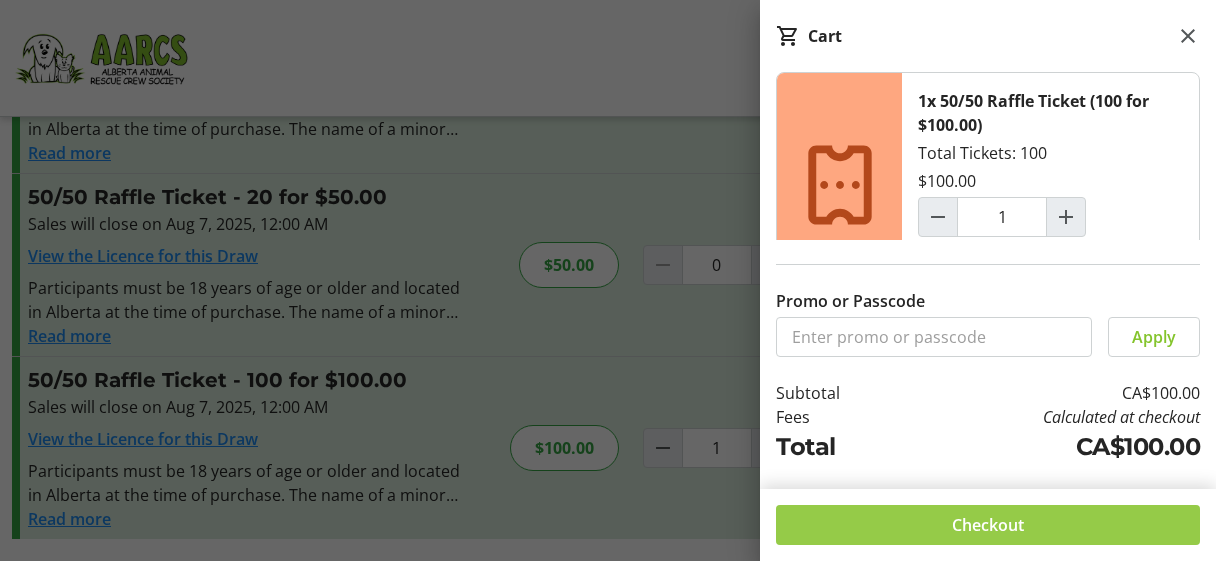 click on "Checkout" 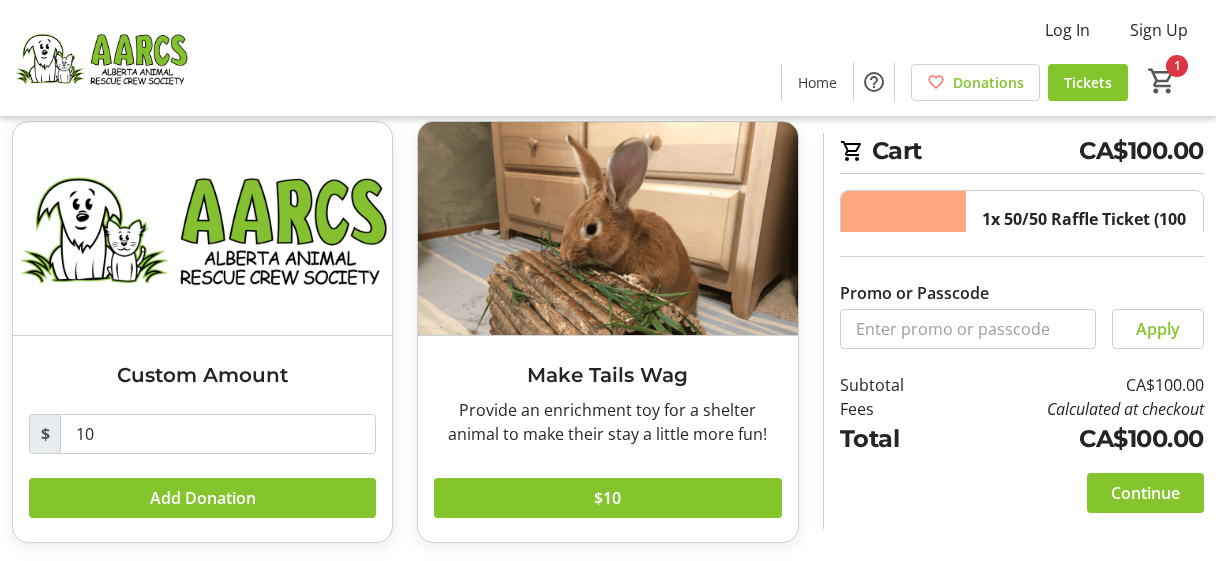 scroll, scrollTop: 0, scrollLeft: 0, axis: both 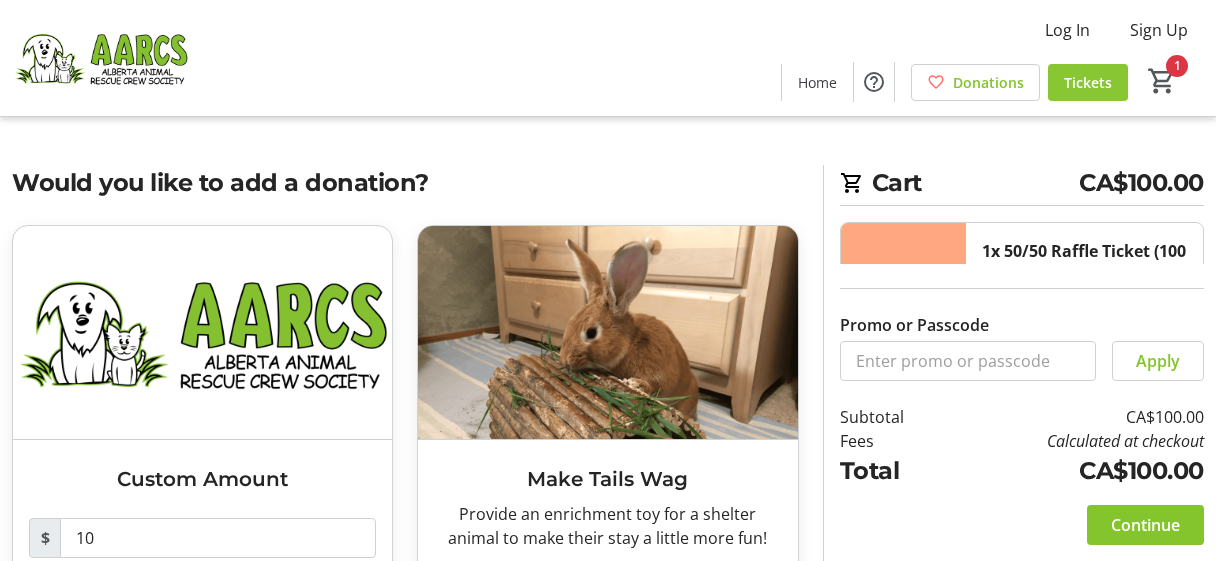 click on "Tickets" 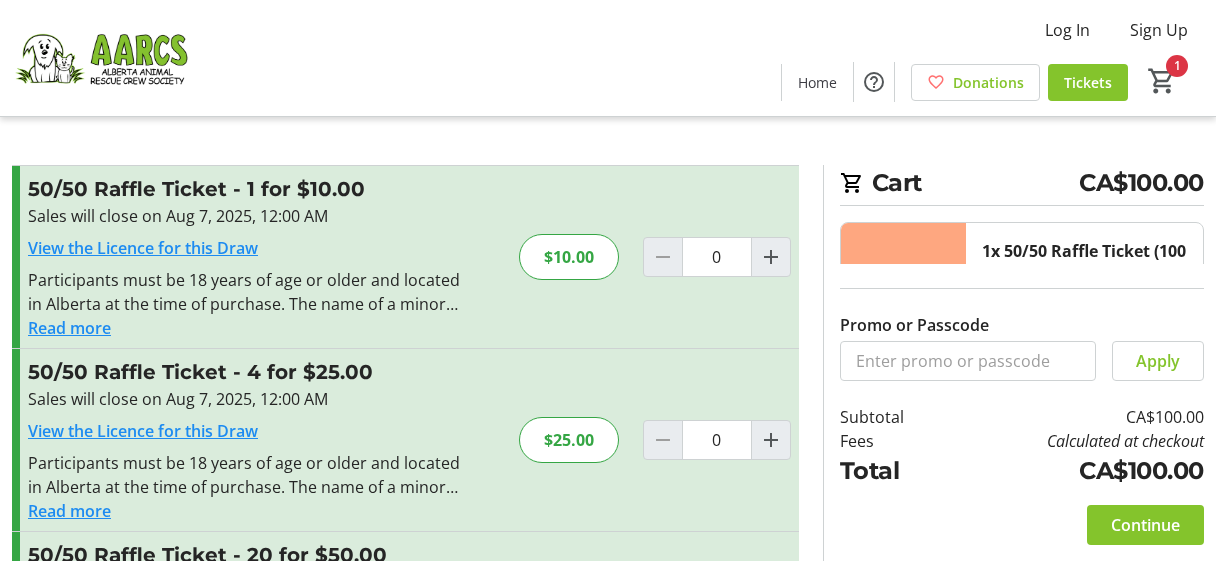 click 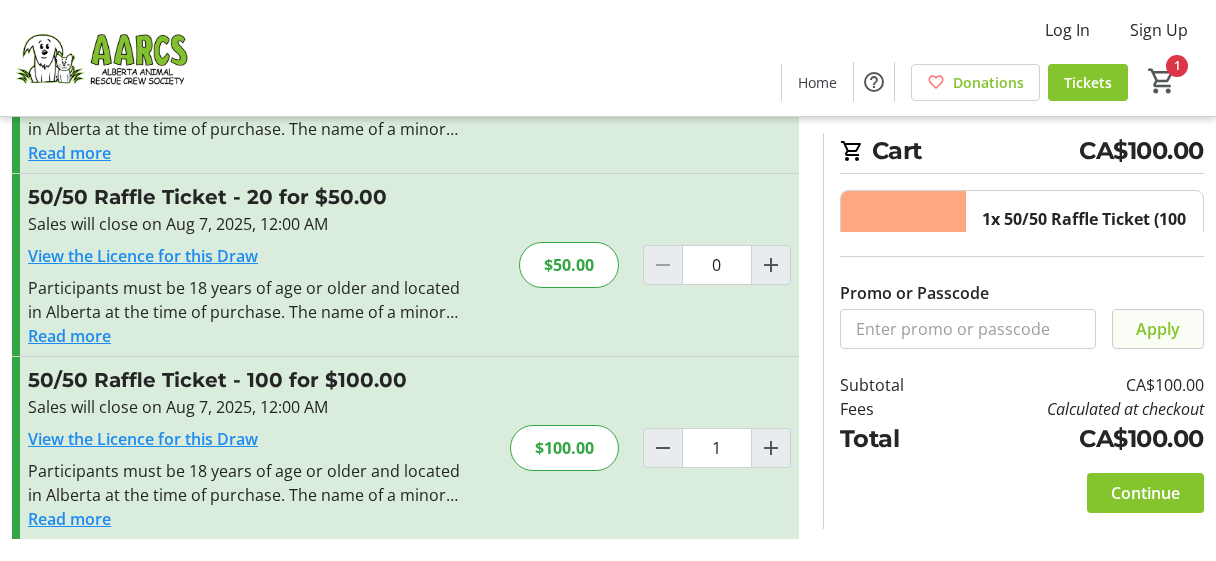 click on "Apply" 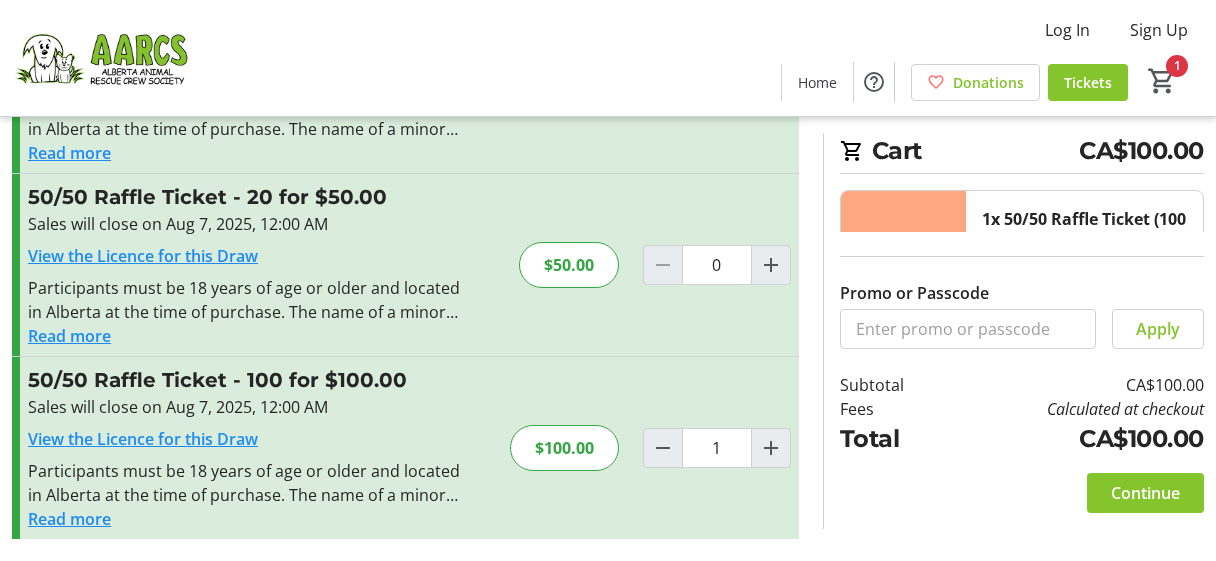 click on "Home  Donations   Tickets  1" 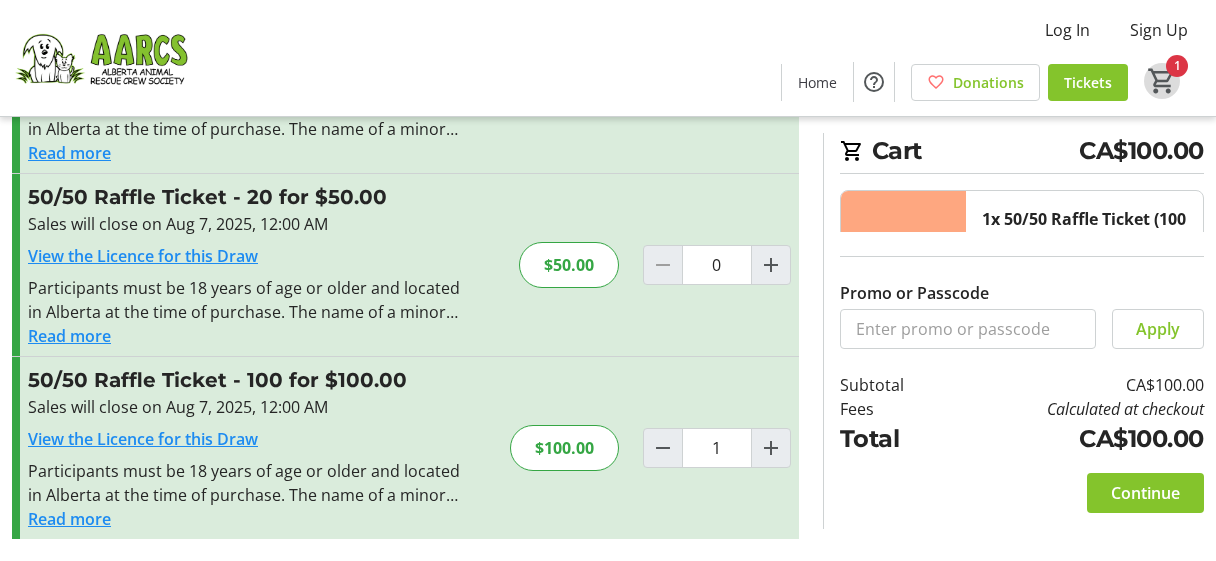 click on "1" 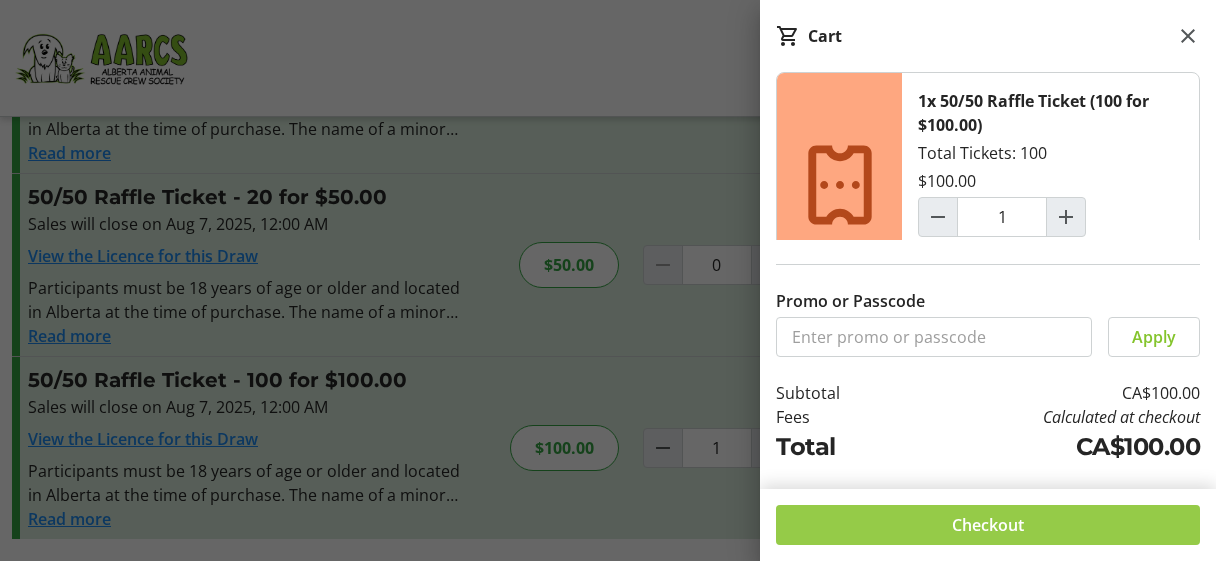 click 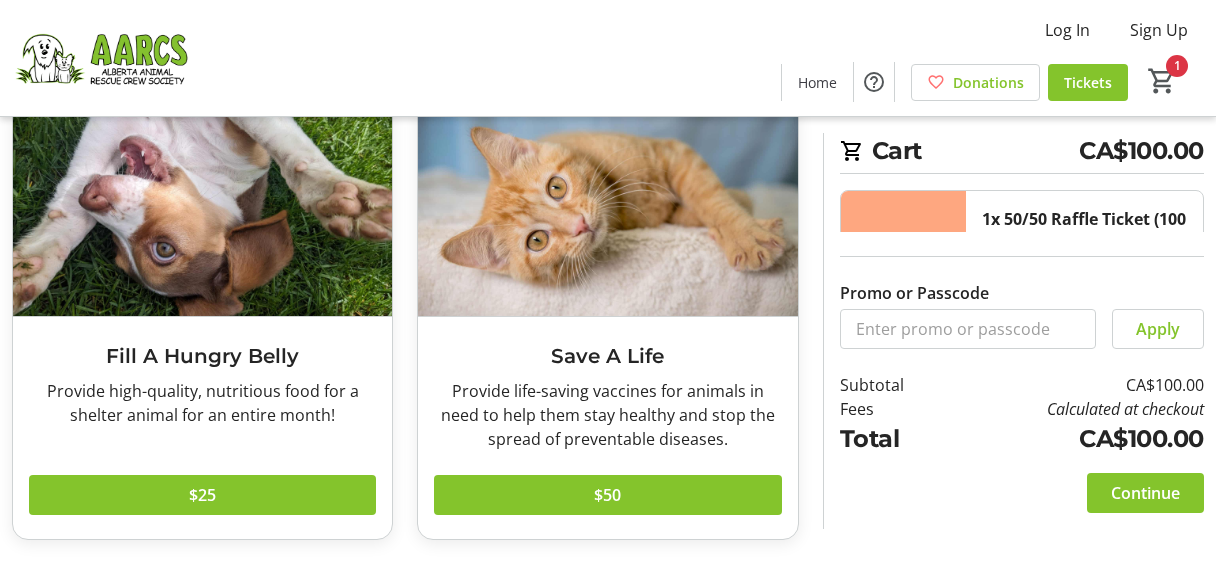 scroll, scrollTop: 0, scrollLeft: 0, axis: both 